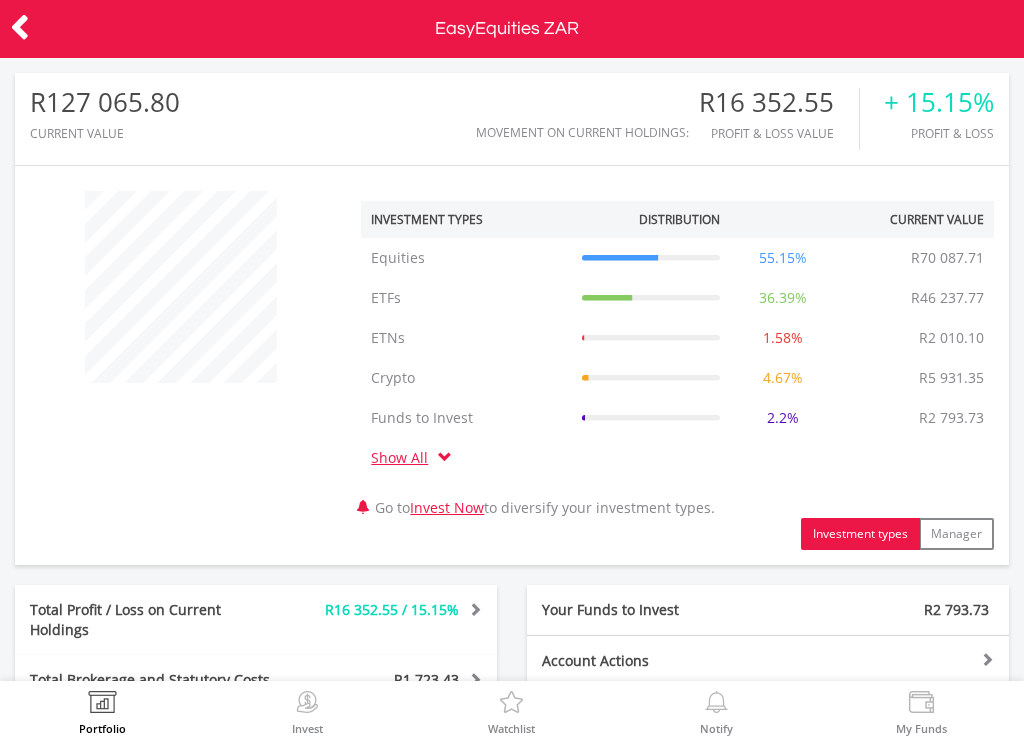 scroll, scrollTop: 0, scrollLeft: 0, axis: both 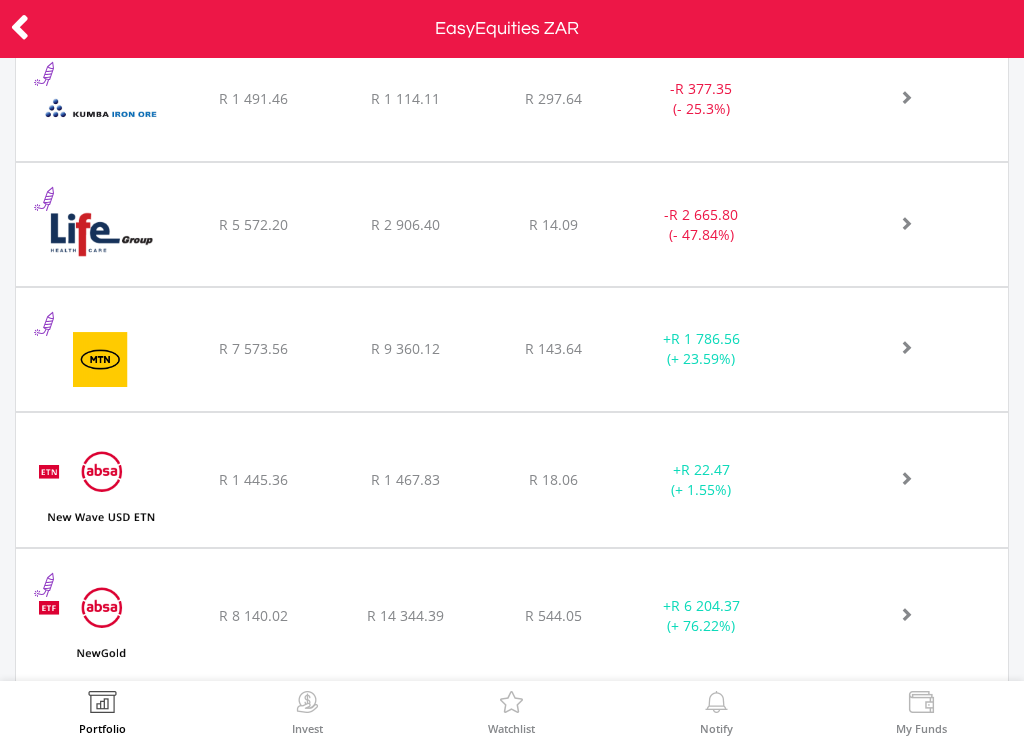 click at bounding box center (894, -1331) 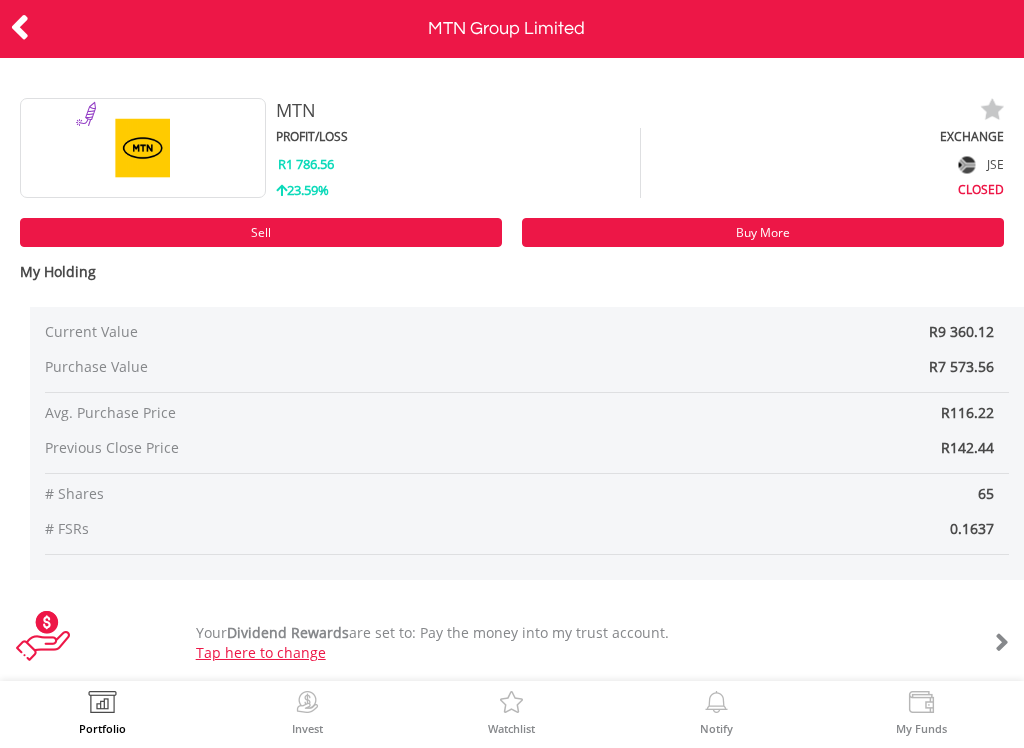 scroll, scrollTop: 0, scrollLeft: 0, axis: both 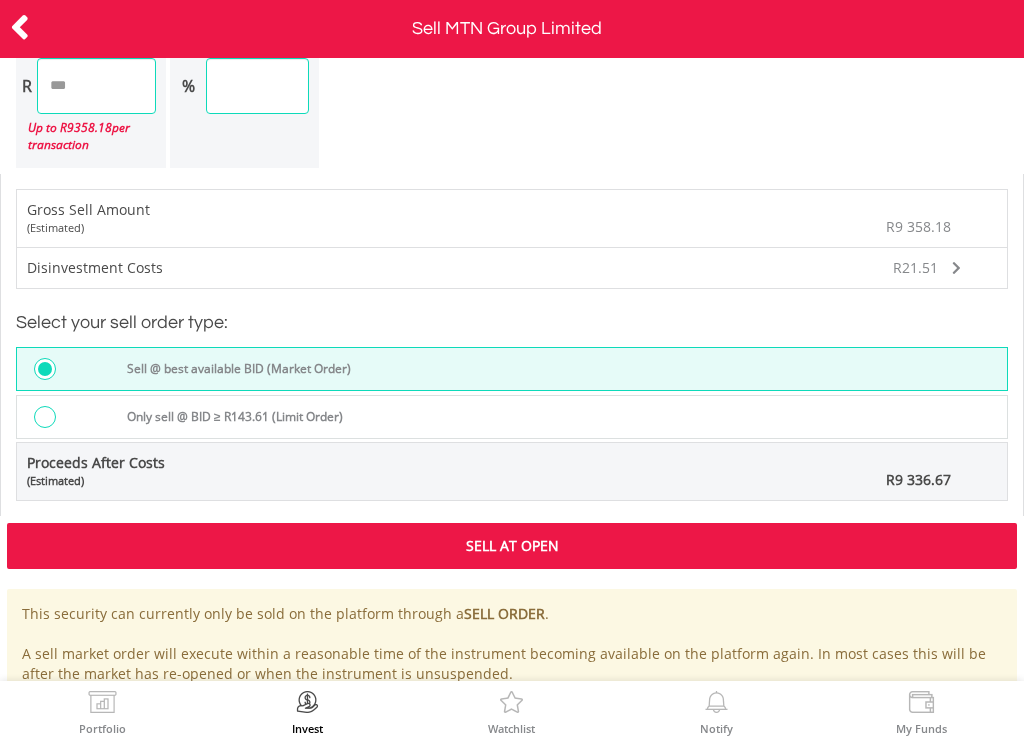 click on "Sell At Open" at bounding box center (512, 546) 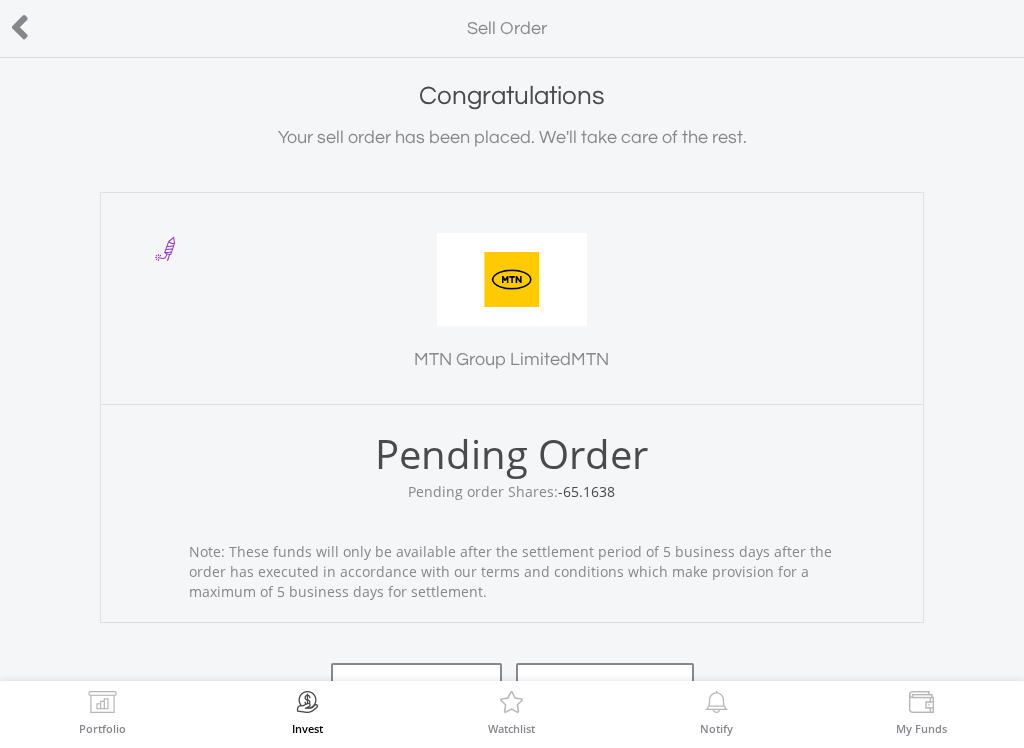 scroll, scrollTop: 0, scrollLeft: 0, axis: both 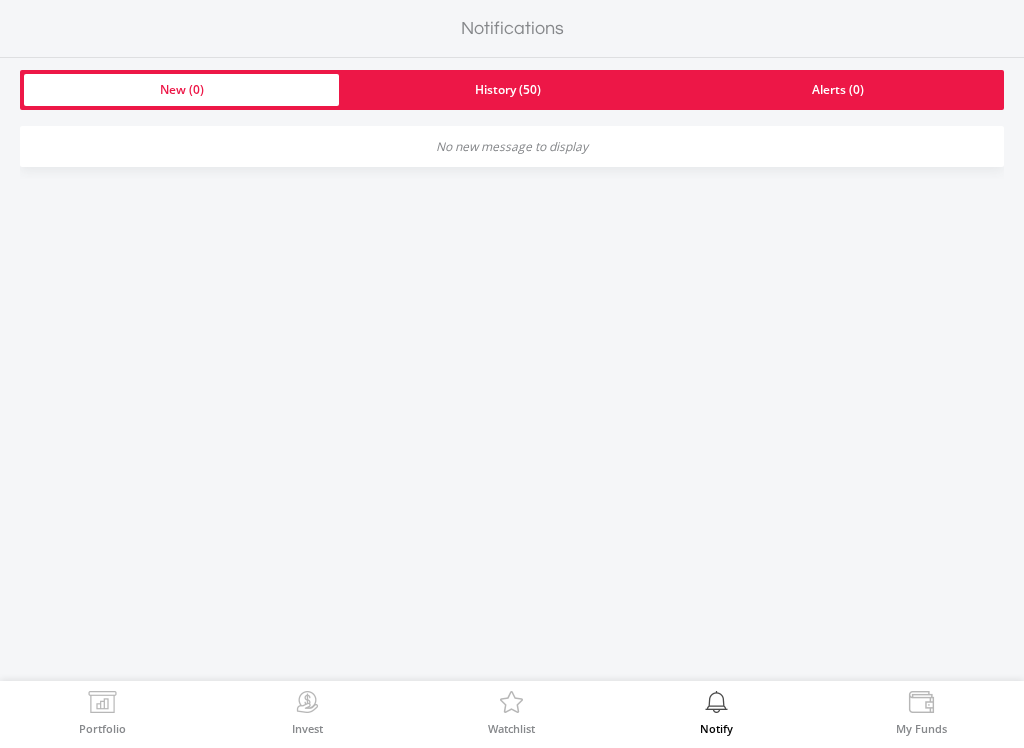 click at bounding box center (102, 705) 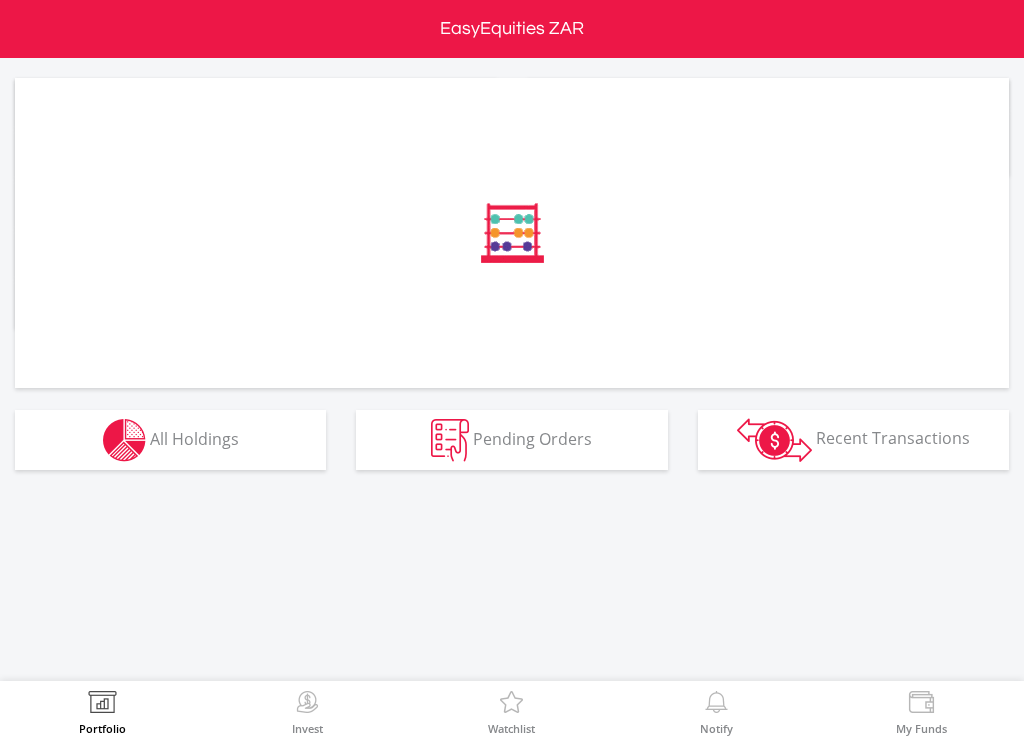 scroll, scrollTop: 0, scrollLeft: 0, axis: both 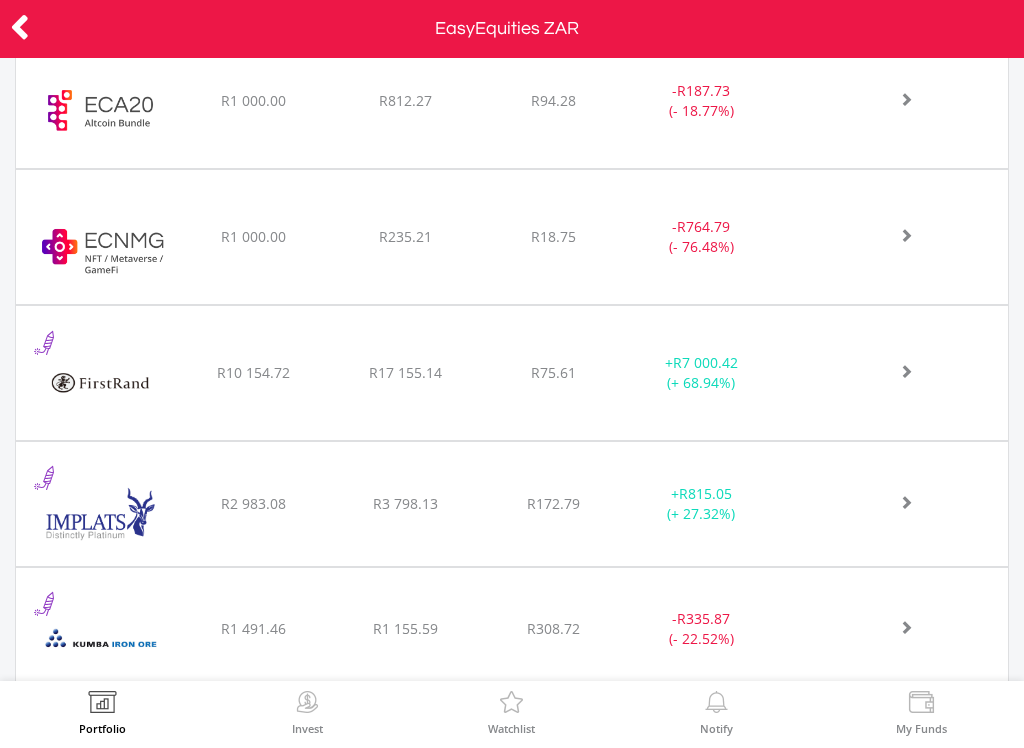 click at bounding box center (307, 705) 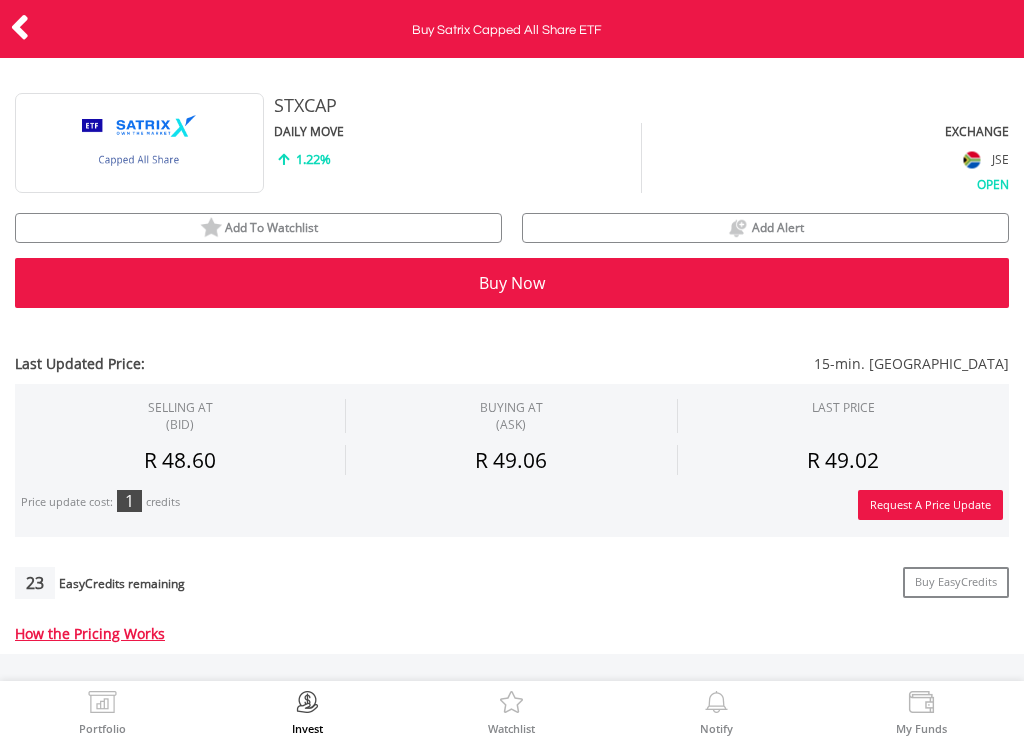 scroll, scrollTop: 0, scrollLeft: 0, axis: both 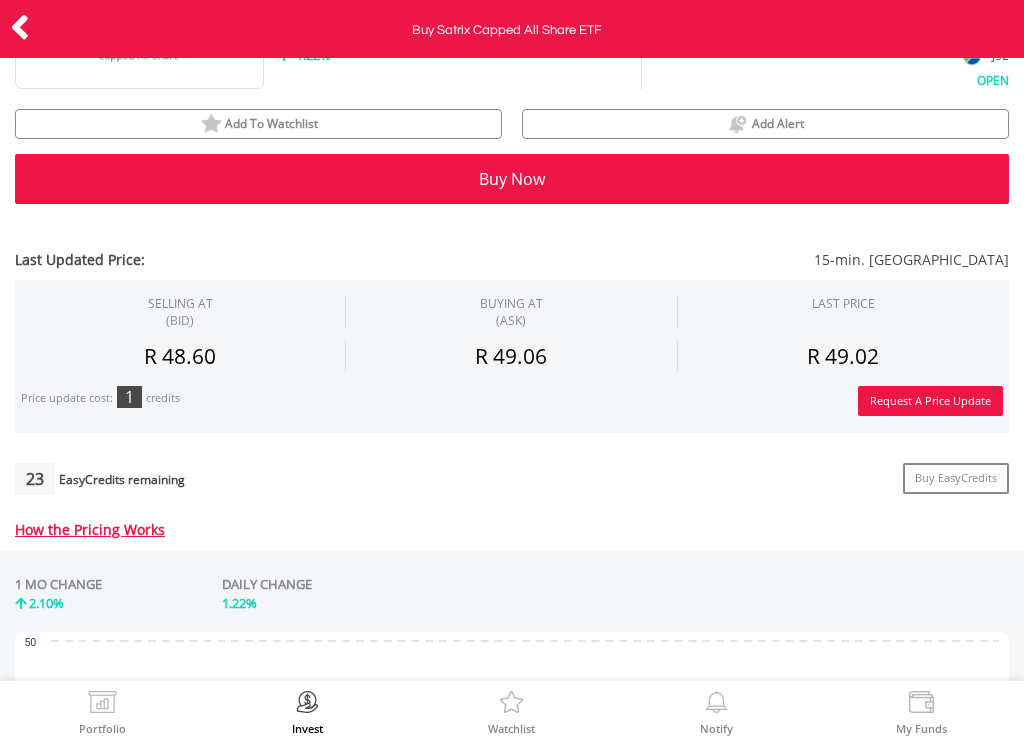 click on "Buy Now" at bounding box center [512, 179] 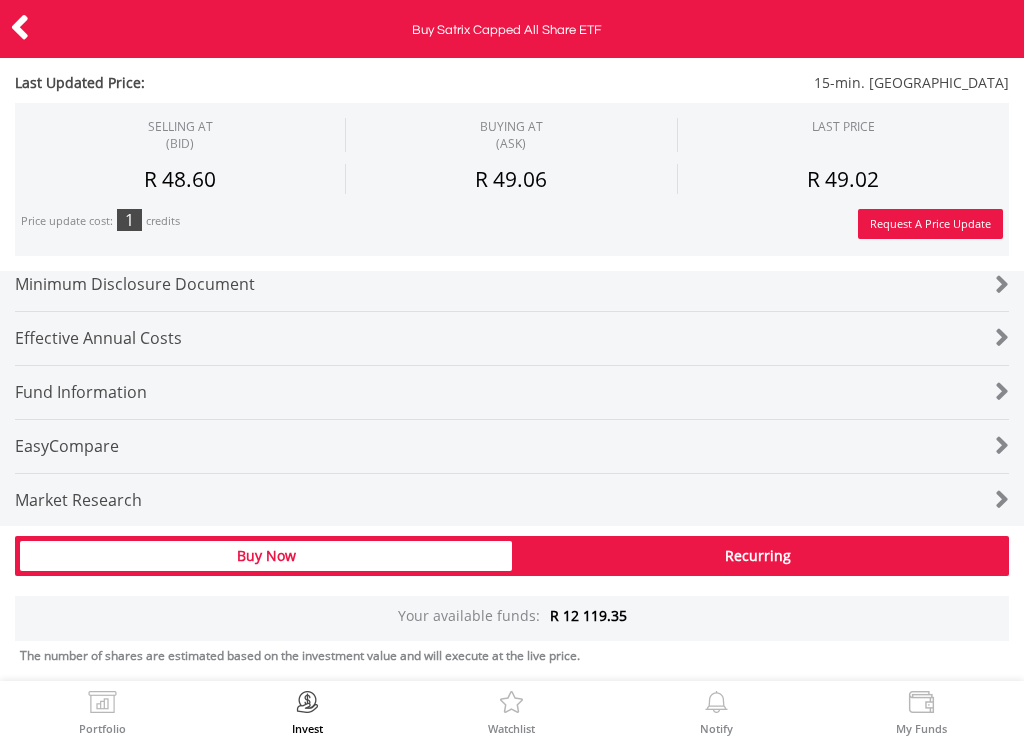 scroll, scrollTop: 1149, scrollLeft: 0, axis: vertical 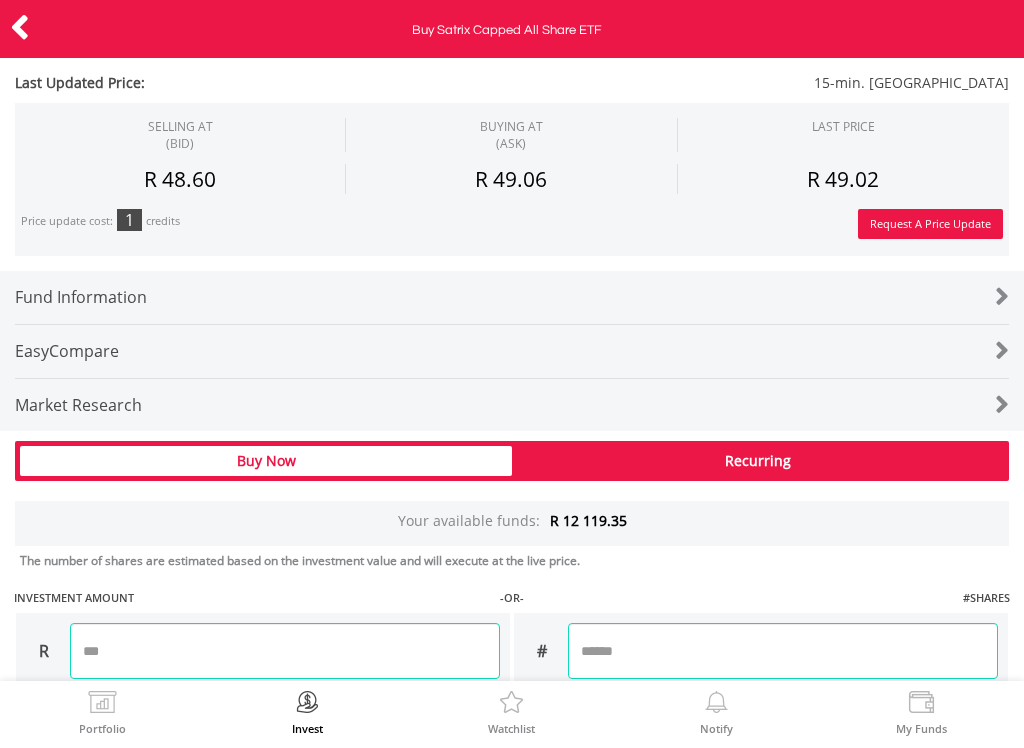 click at bounding box center [285, 651] 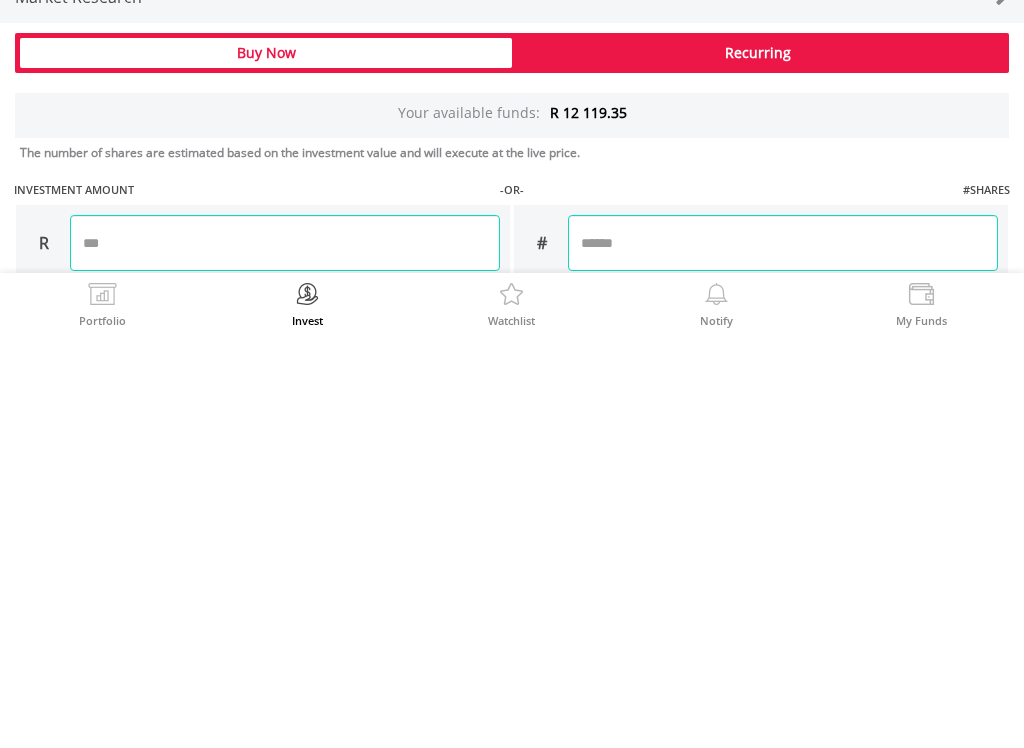 type on "*******" 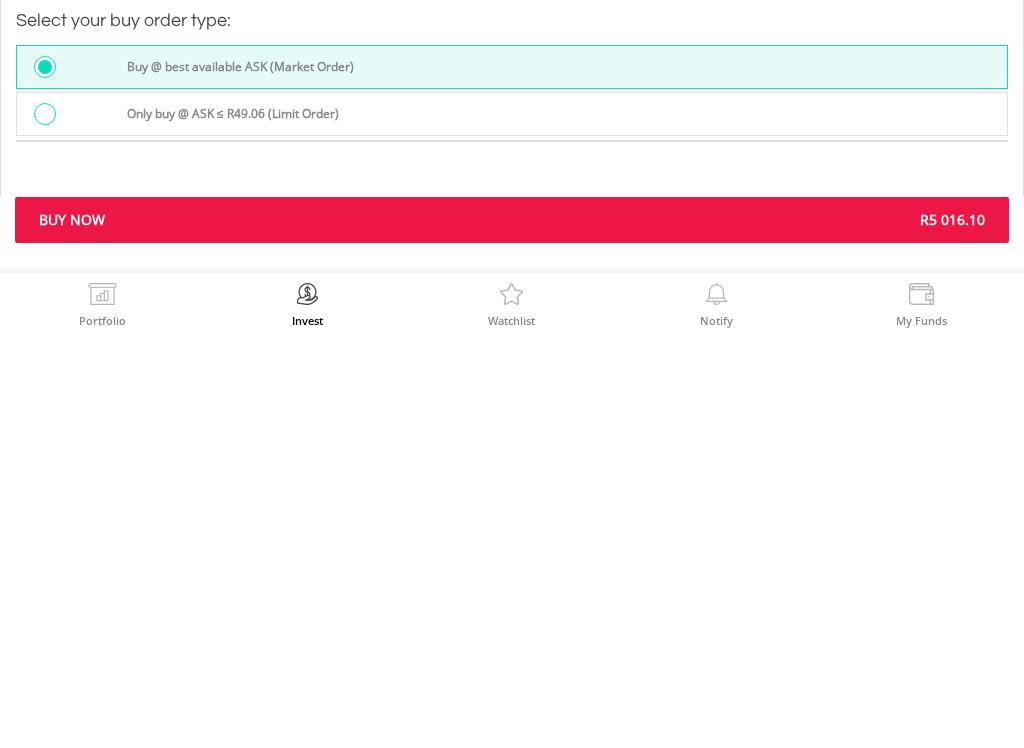 scroll, scrollTop: 1751, scrollLeft: 0, axis: vertical 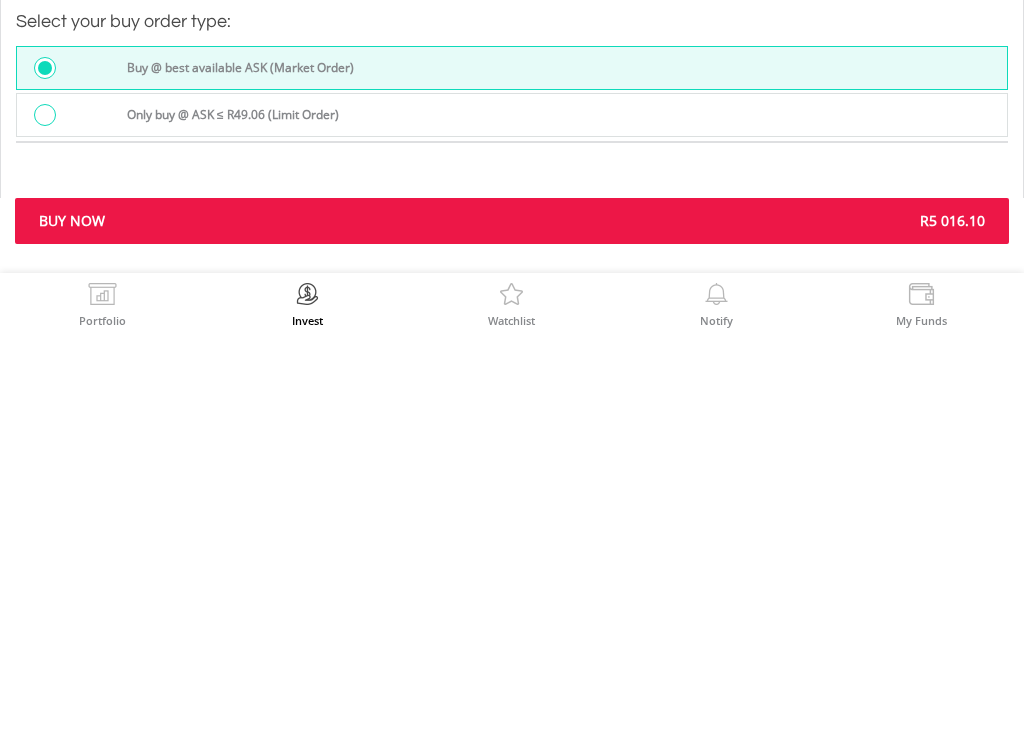 click on "R5 016.10" at bounding box center (756, 629) 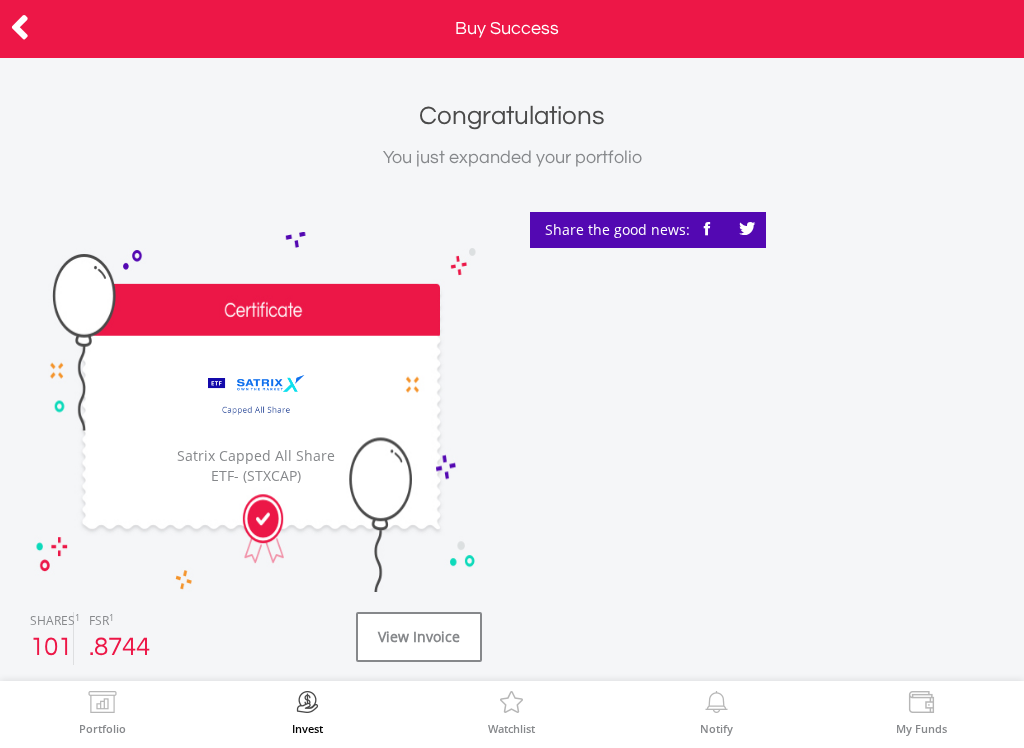 scroll, scrollTop: 0, scrollLeft: 0, axis: both 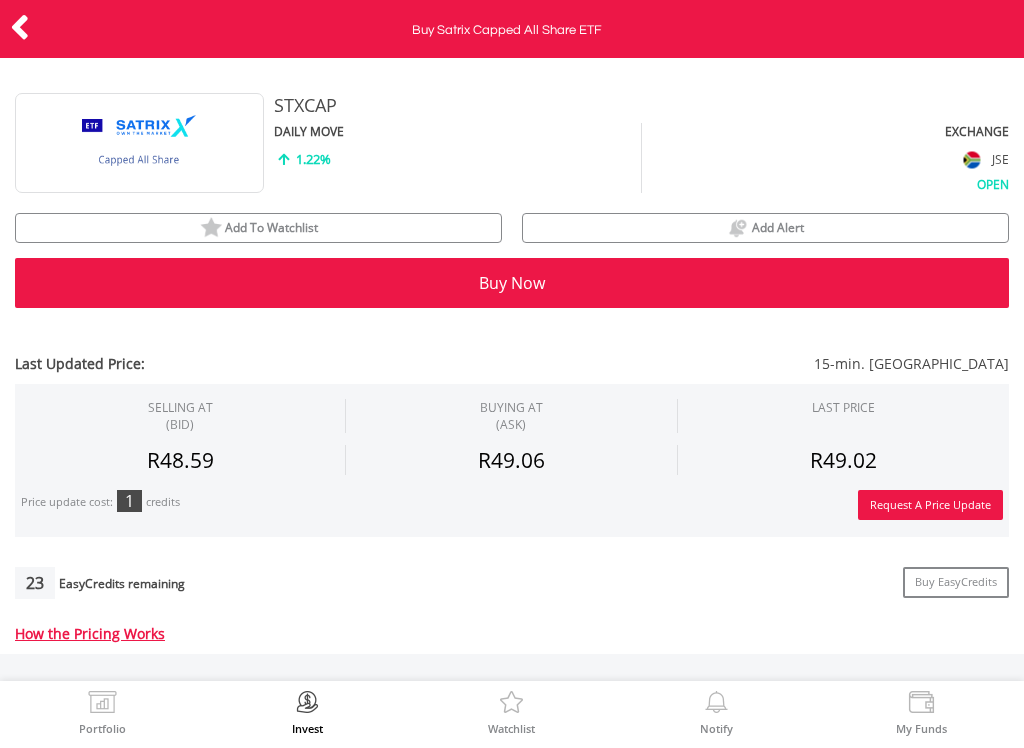 click at bounding box center [20, 27] 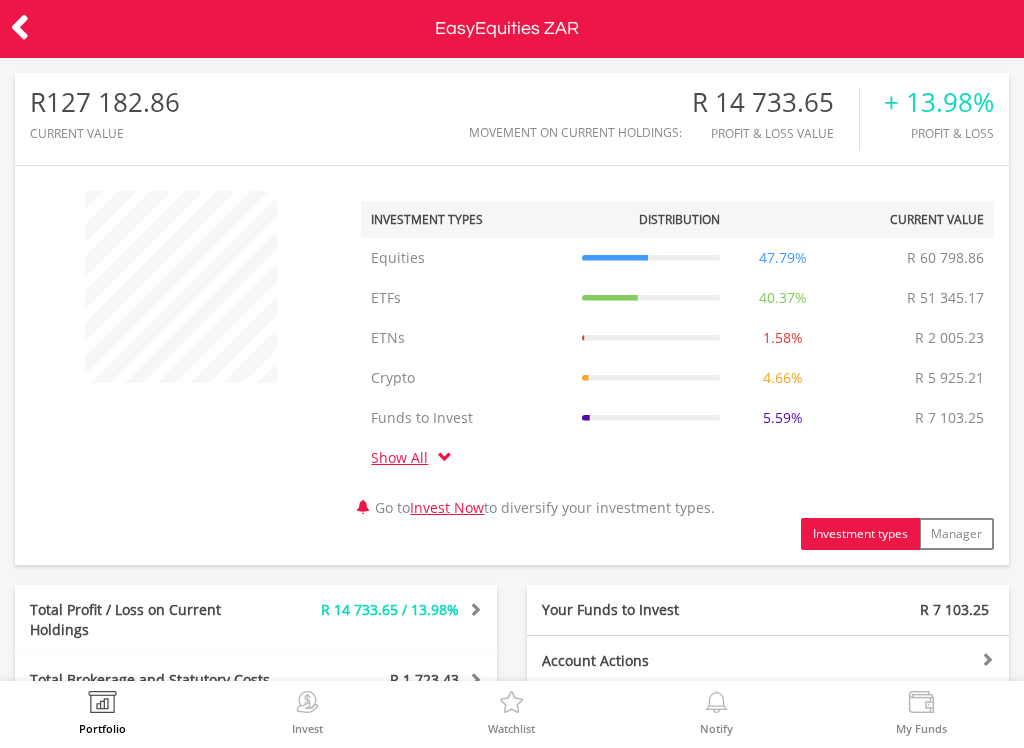 scroll, scrollTop: 0, scrollLeft: 0, axis: both 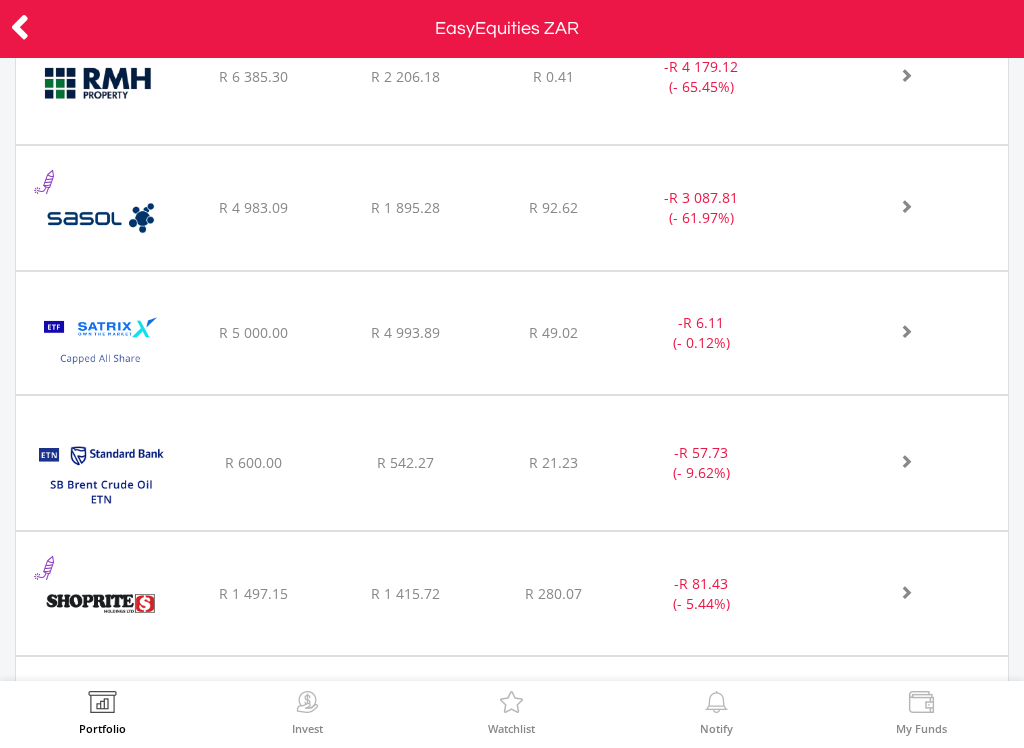 click on "﻿
Satrix Capped All Share ETF
R 5 000.00
R 4 993.89
R 49.02
-  R 6.11 (- 0.12%)" at bounding box center [512, -2131] 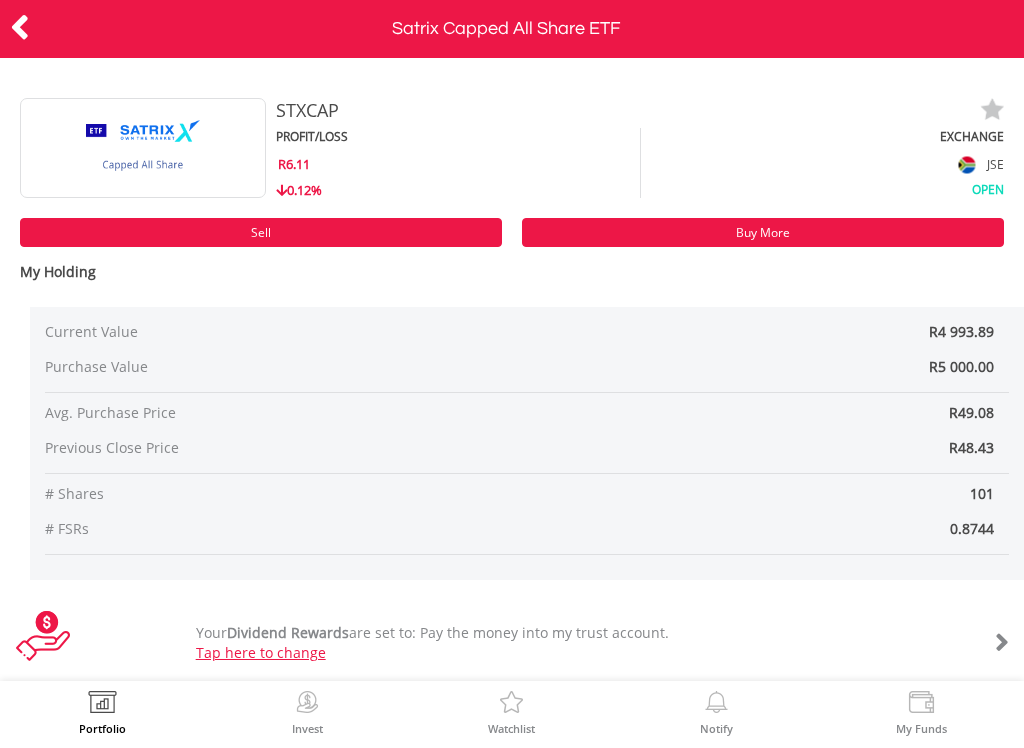 scroll, scrollTop: 0, scrollLeft: 0, axis: both 